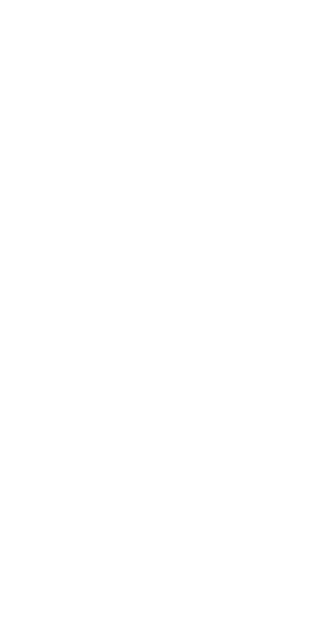 scroll, scrollTop: 0, scrollLeft: 0, axis: both 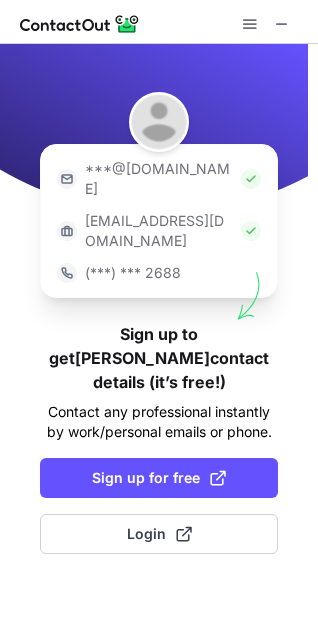 drag, startPoint x: 160, startPoint y: 12, endPoint x: 153, endPoint y: -3, distance: 16.552946 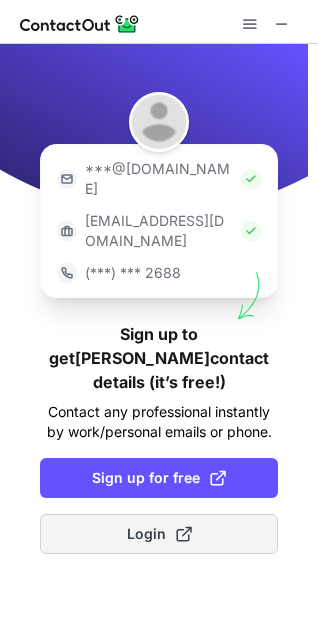 click at bounding box center [184, 534] 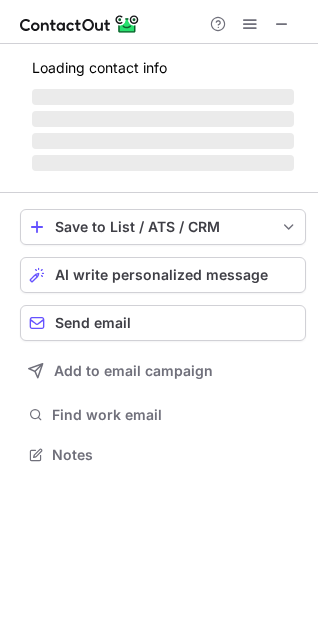 scroll, scrollTop: 10, scrollLeft: 10, axis: both 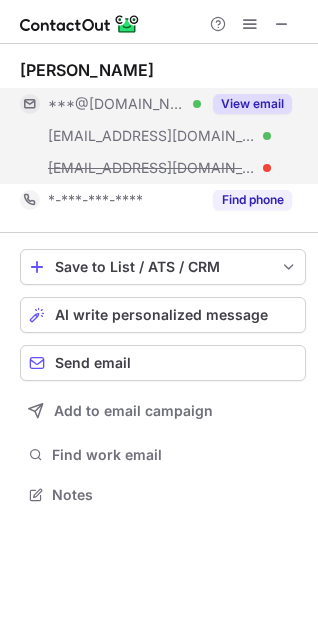 click on "View email" at bounding box center (252, 104) 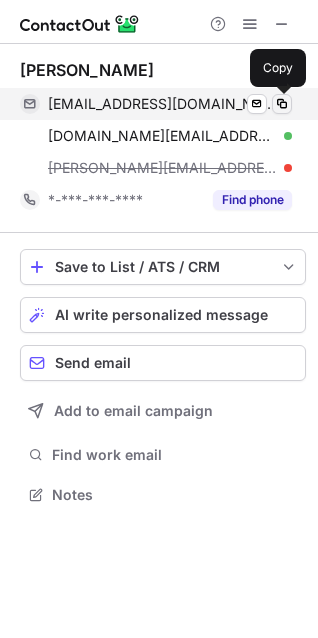 click at bounding box center (282, 104) 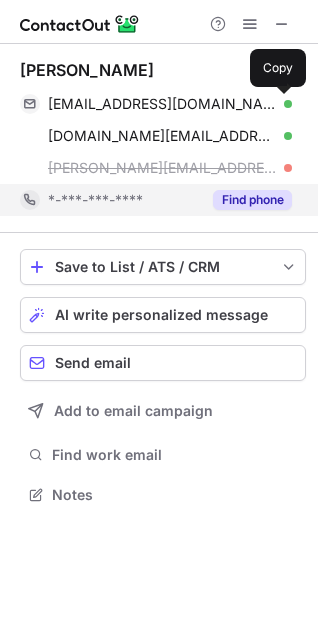 click on "Find phone" at bounding box center [246, 200] 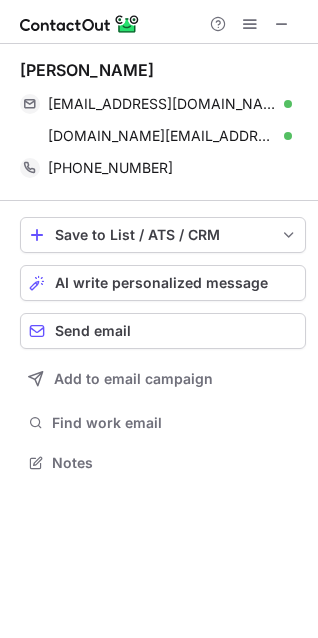 scroll, scrollTop: 449, scrollLeft: 318, axis: both 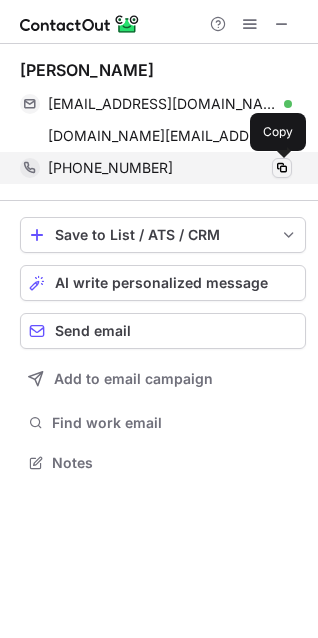 click at bounding box center (282, 168) 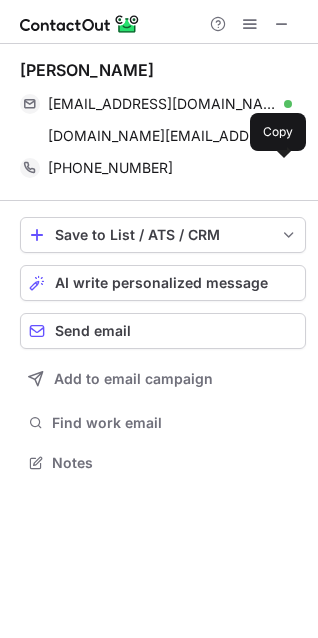 type 